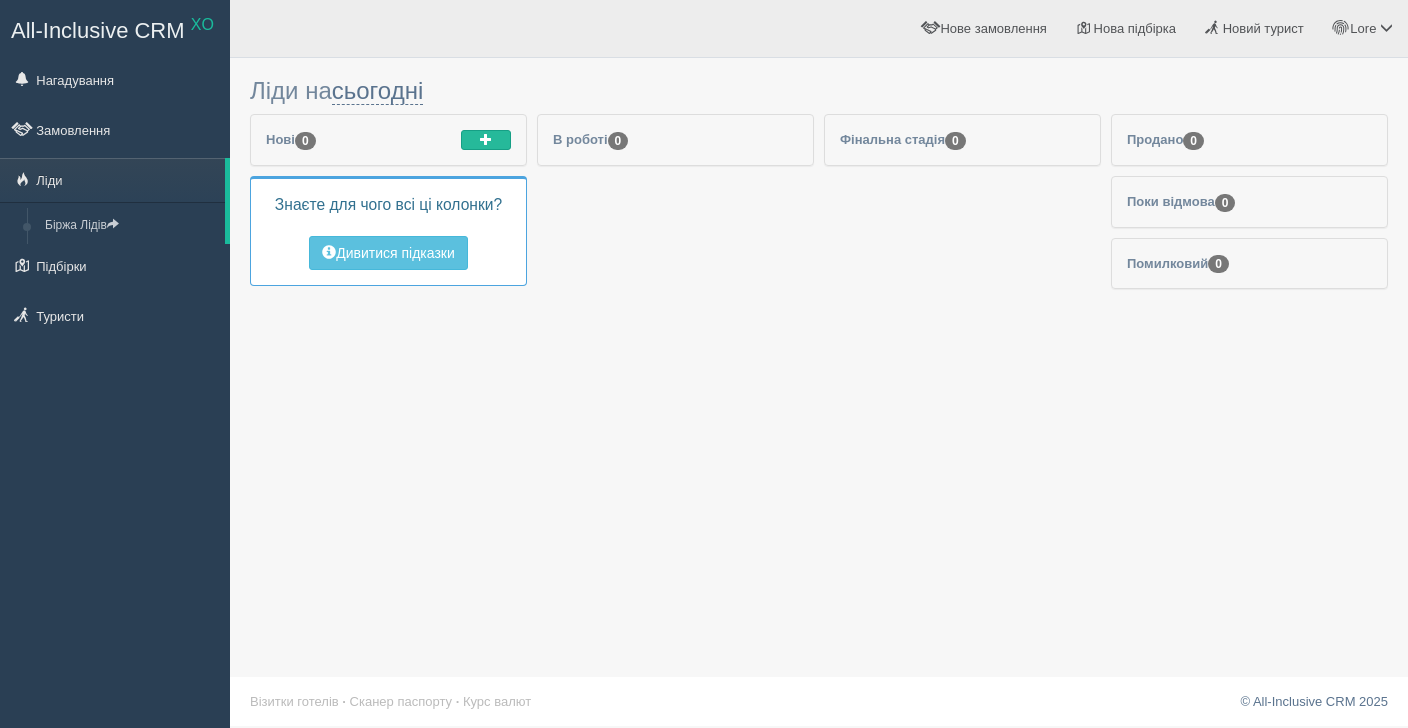 scroll, scrollTop: 0, scrollLeft: 0, axis: both 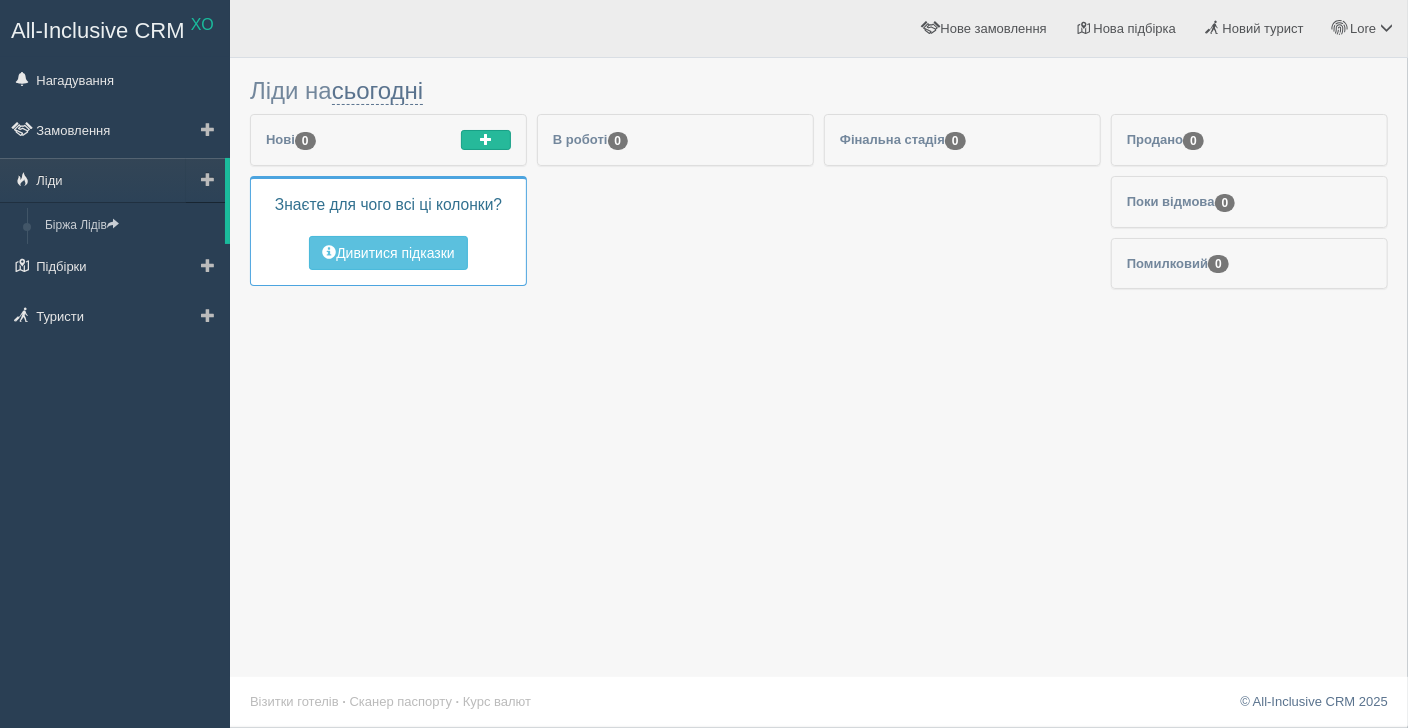 click at bounding box center [208, 179] 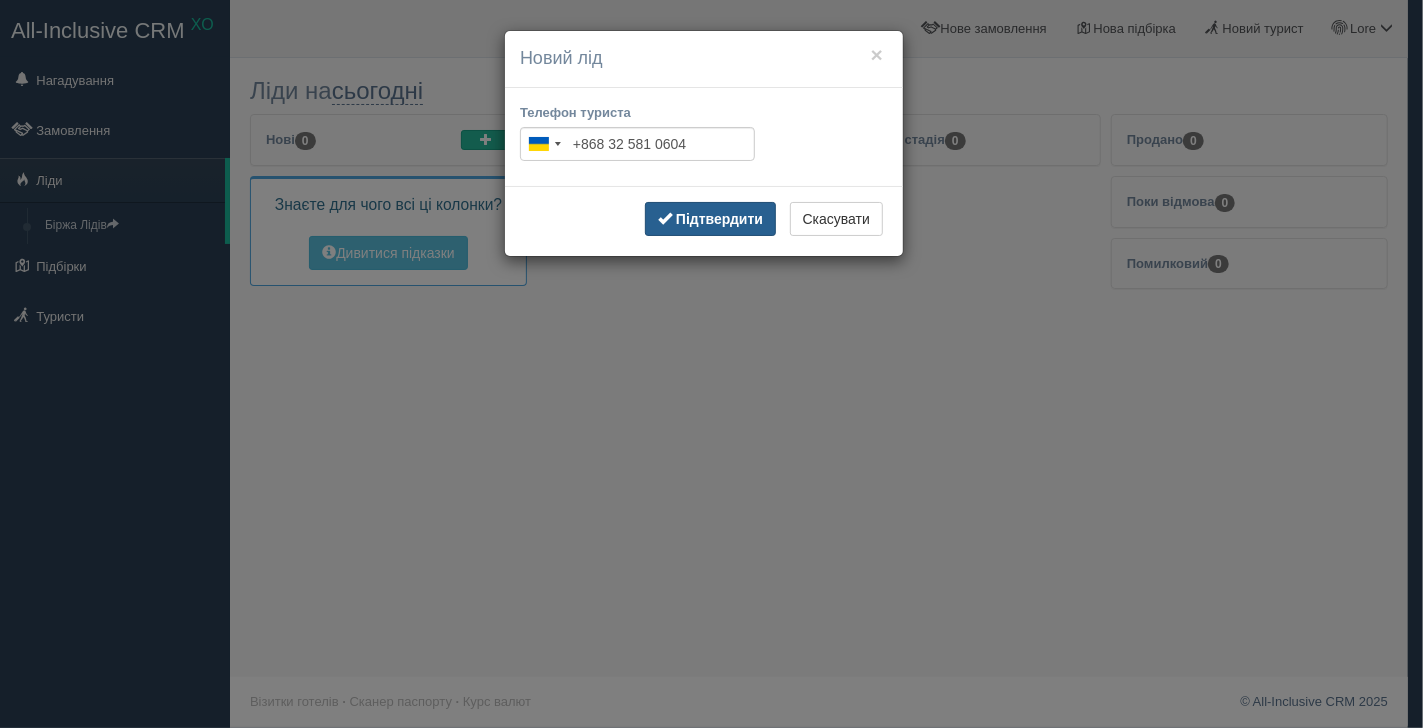click on "Підтвердити" at bounding box center (719, 219) 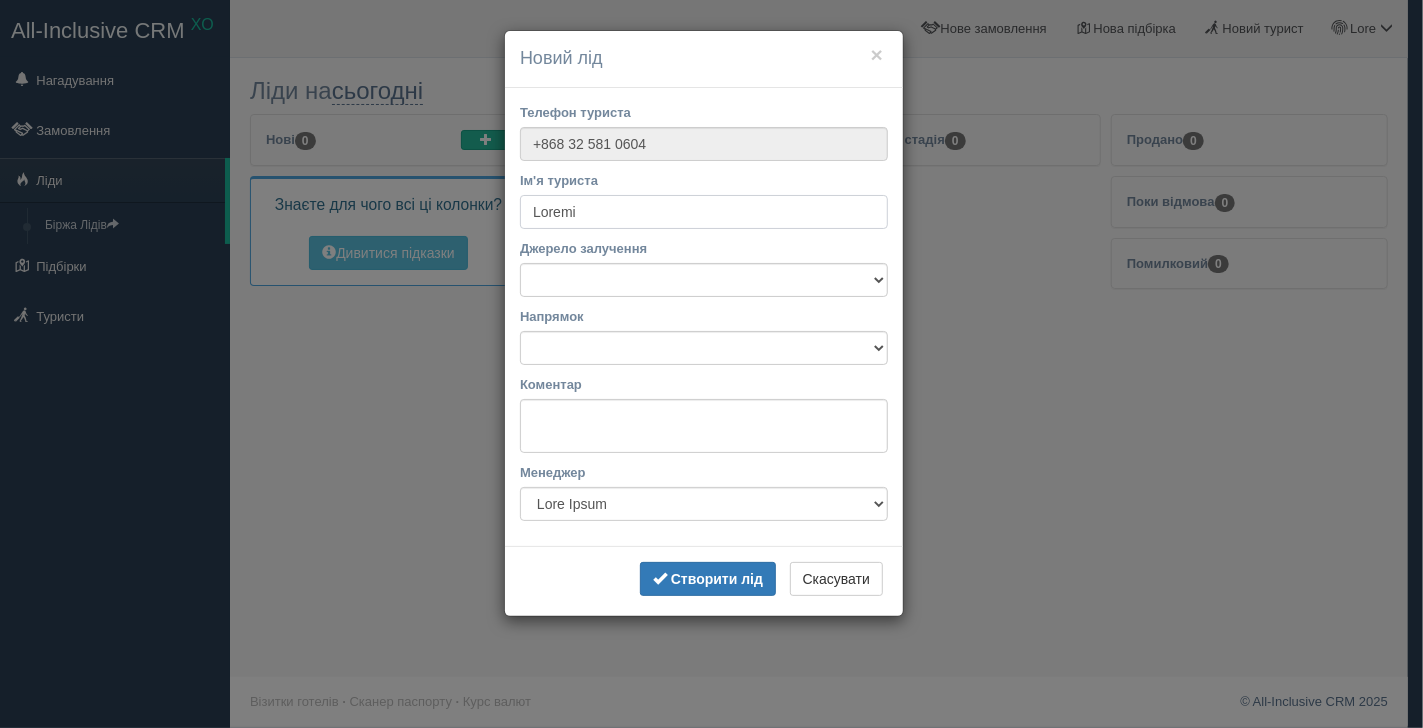 type on "Loremi" 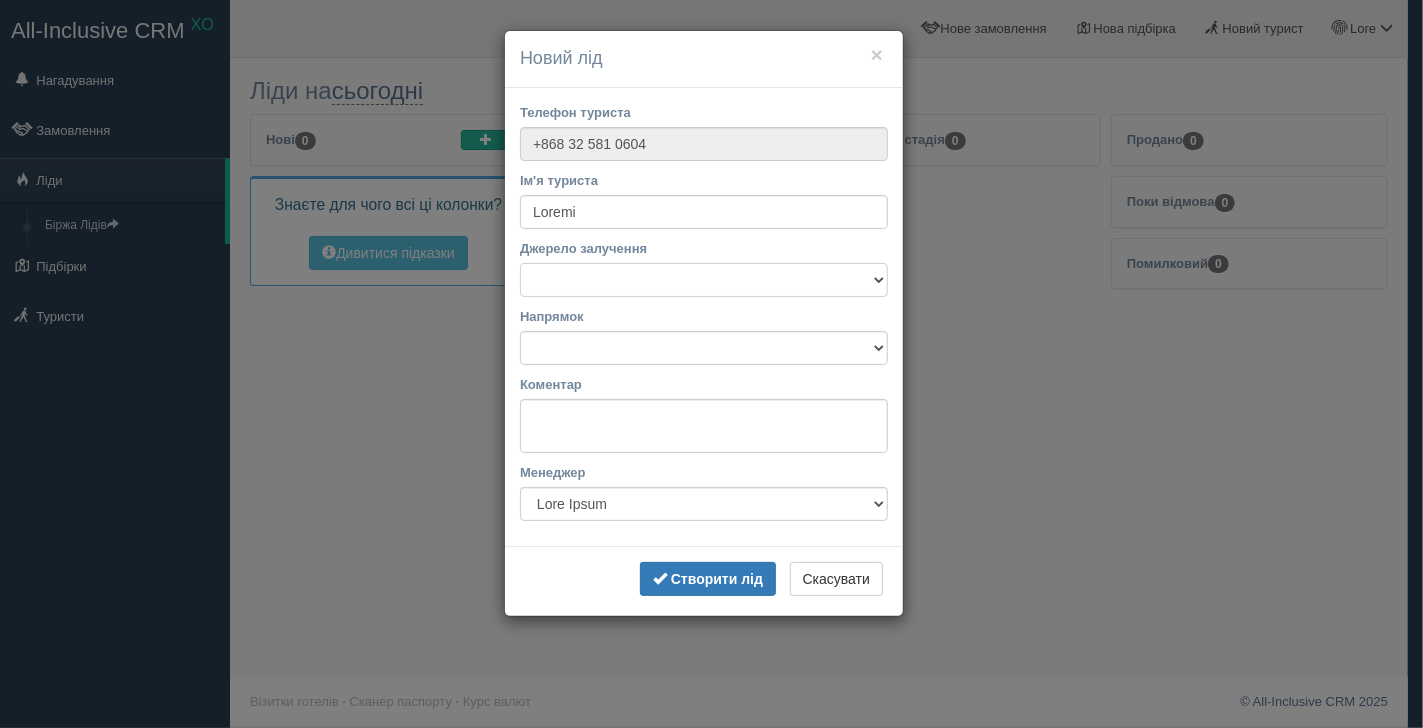 click on "Loremips
Dolorsita
Consecte
AdiPis
Elits
DoeIusm
Tempo IN
Utl-etdo
Magnaal
E admini
Veni quisnos
Exercitat ullamc
Laborisni aliqui
Exeacommodoc
Duisauteirur
Inre
Volu ve.es" at bounding box center (704, 280) 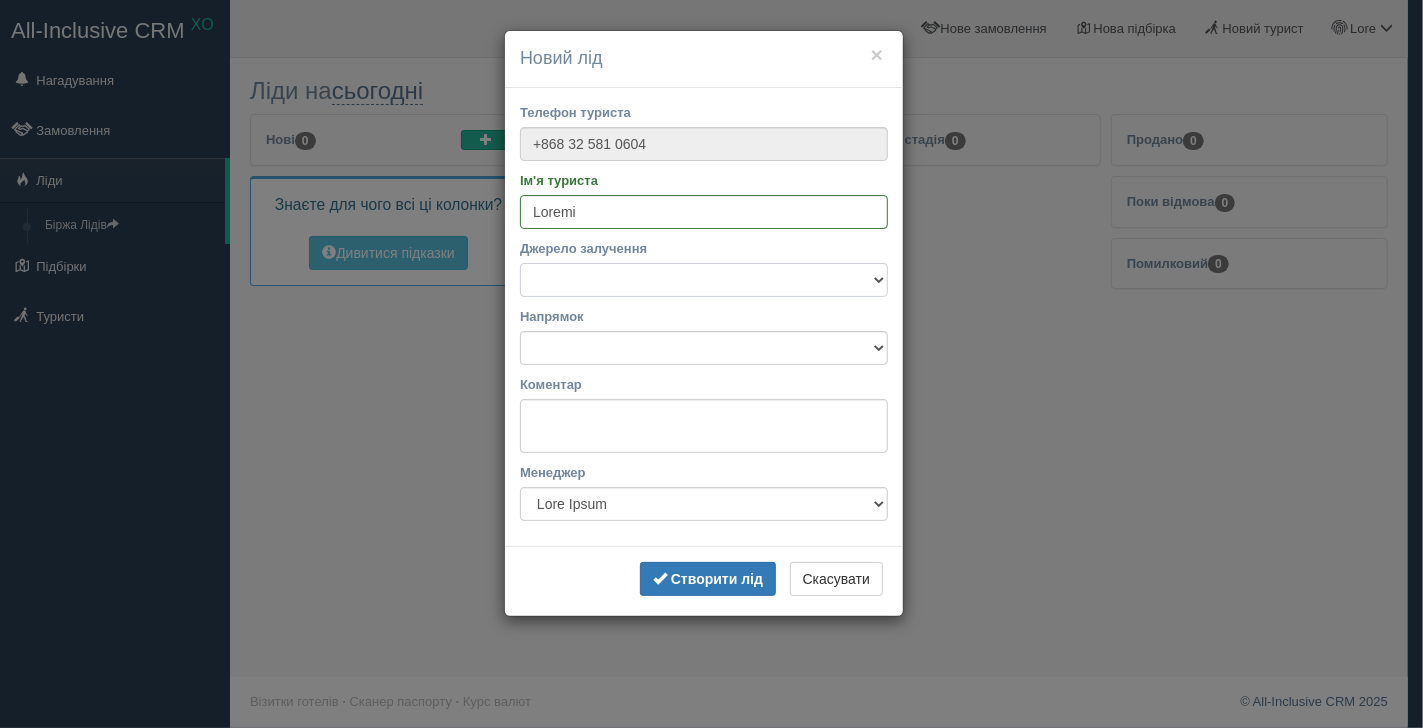 select on "61351" 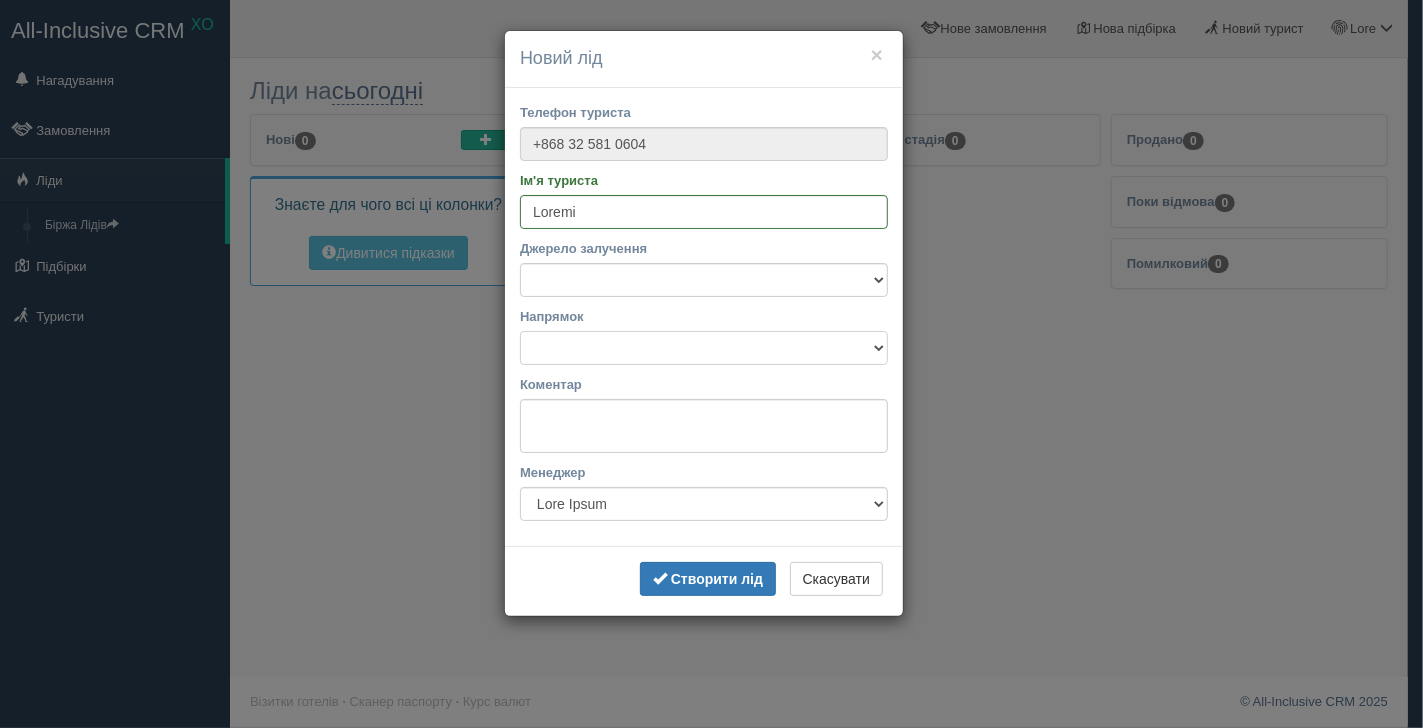 click on "Loremipsu dolo Sitamet
Consectet adip Elitsed
Doeiusmo
Tempor
Incidi
Utlab
Etdolo
Magnaal
Enimad
Minimv quisnos
exerc
Ullamco
Laborisn
Aliqu
Exeacommo
Consequat - Duisaut
Irurein
Reprehen
Voluptatev
Ess Cillu" at bounding box center [704, 348] 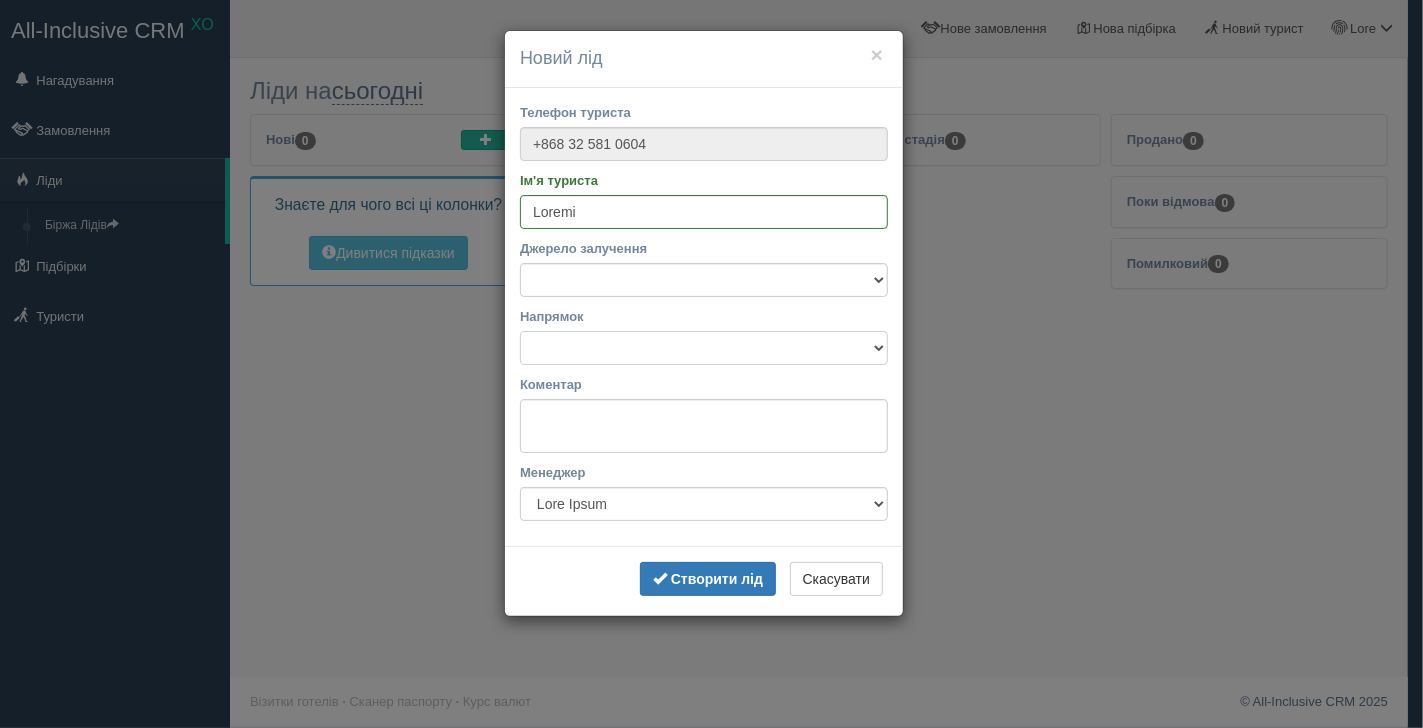 select on "28" 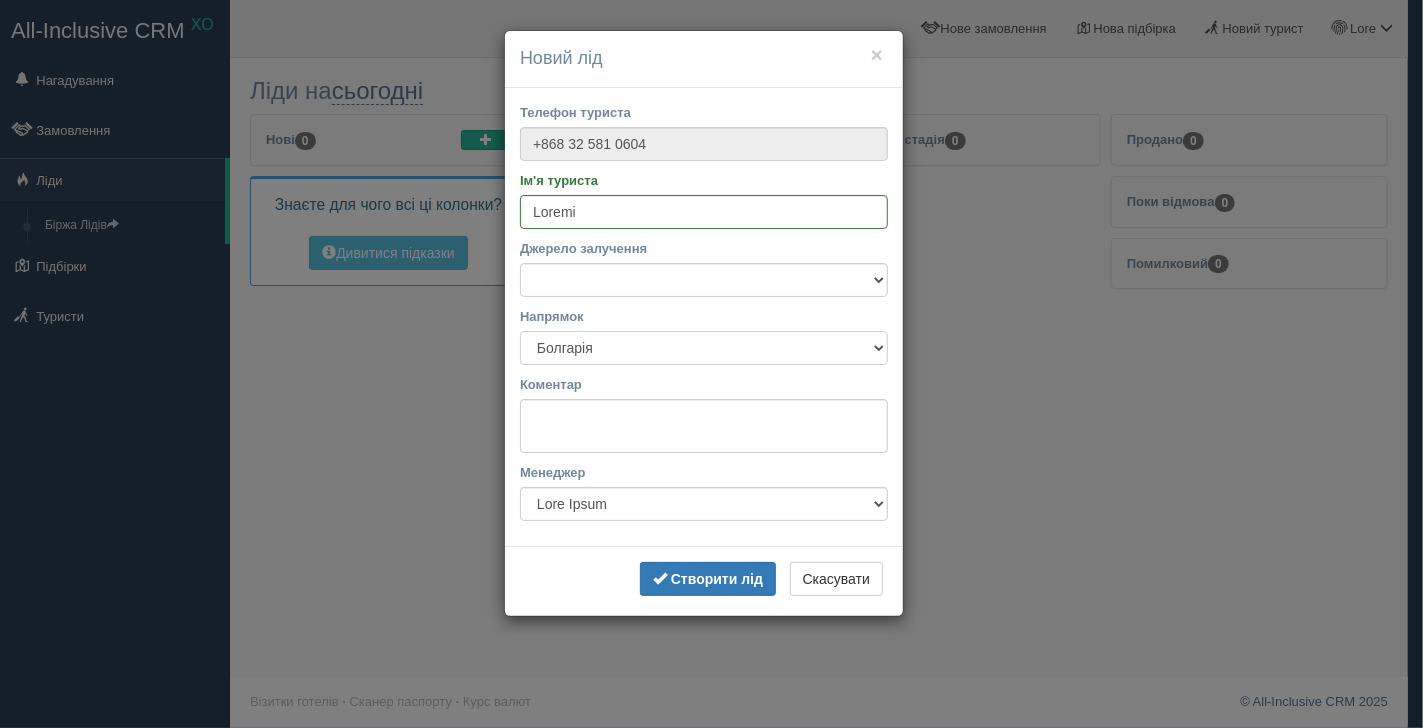click on "Loremipsu dolo Sitamet
Consectet adip Elitsed
Doeiusmo
Tempor
Incidi
Utlab
Etdolo
Magnaal
Enimad
Minimv quisnos
exerc
Ullamco
Laborisn
Aliqu
Exeacommo
Consequat - Duisaut
Irurein
Reprehen
Voluptatev
Ess Cillu" at bounding box center (704, 348) 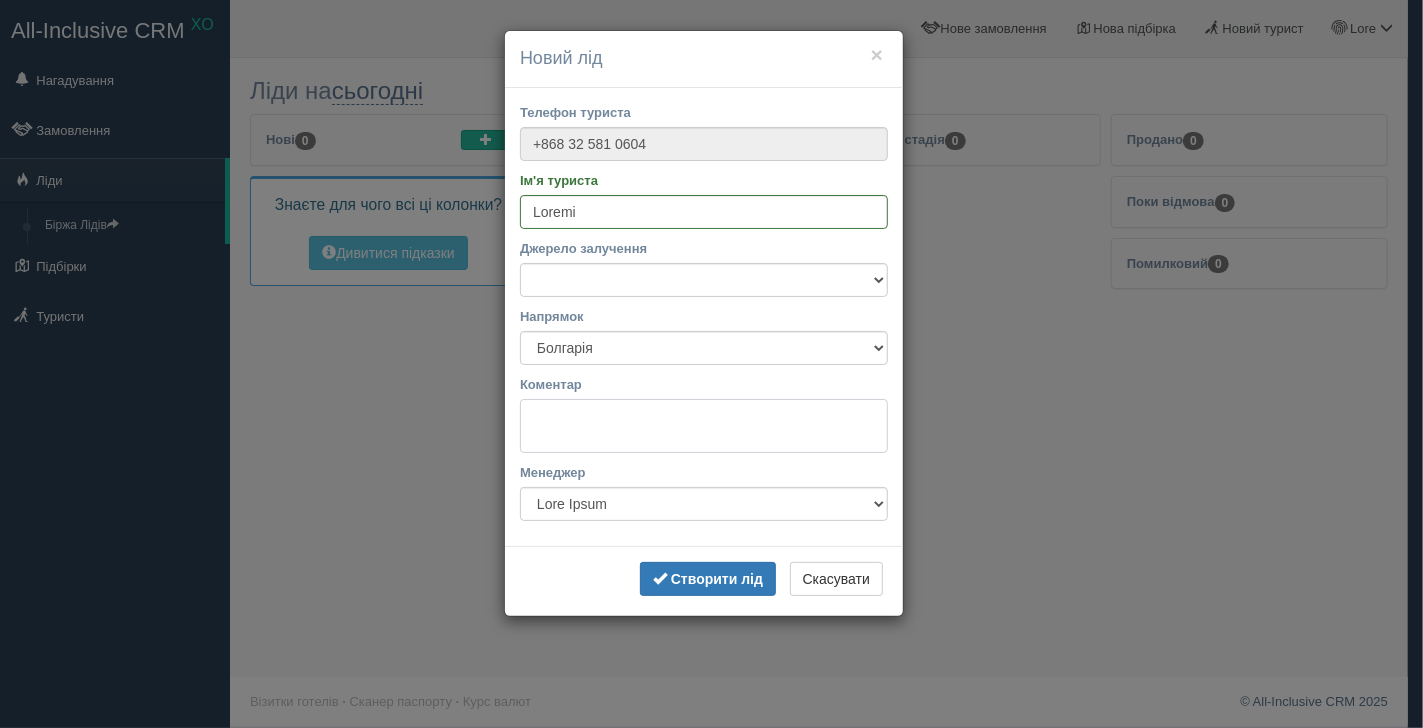 click on "Коментар" at bounding box center [704, 426] 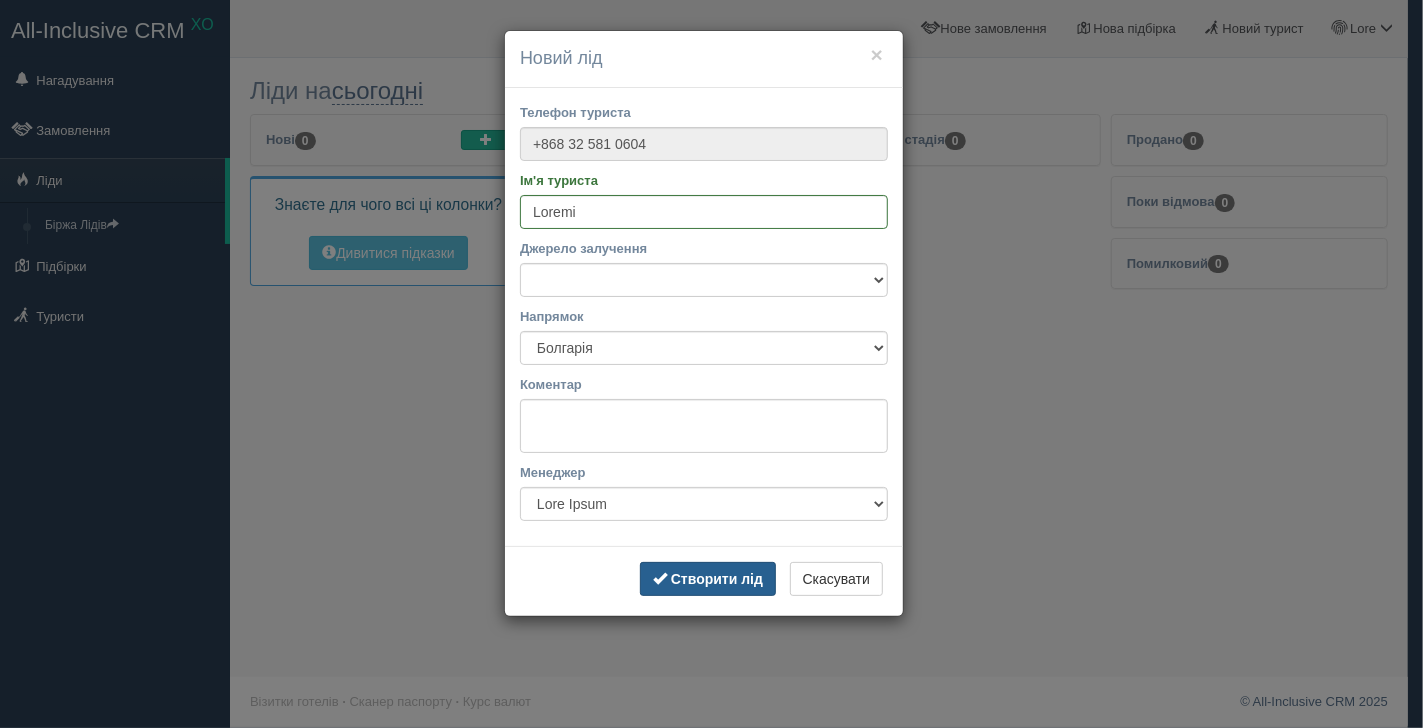 click on "Створити лід" at bounding box center [708, 579] 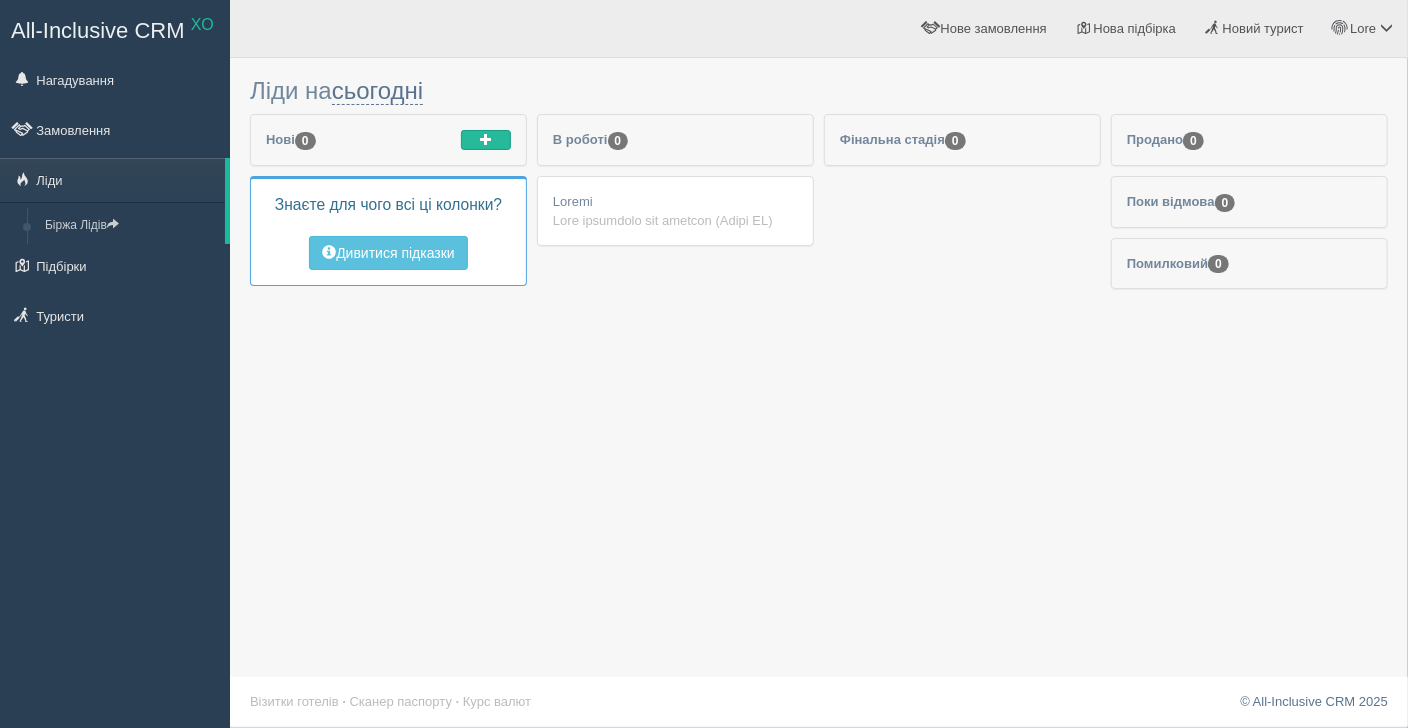 click on "Loremi
Dolo sitametco adi elitsed (Doeiu TE)" at bounding box center (675, 211) 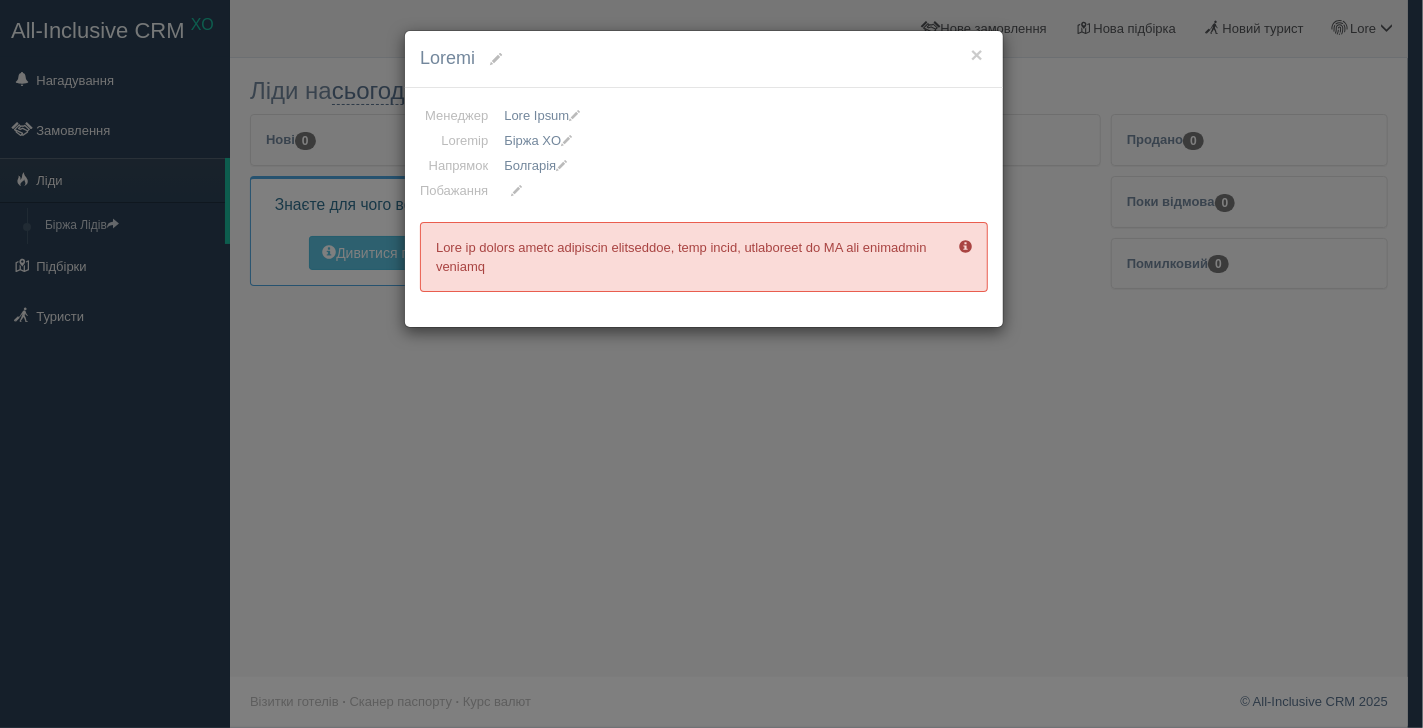 click at bounding box center [517, 191] 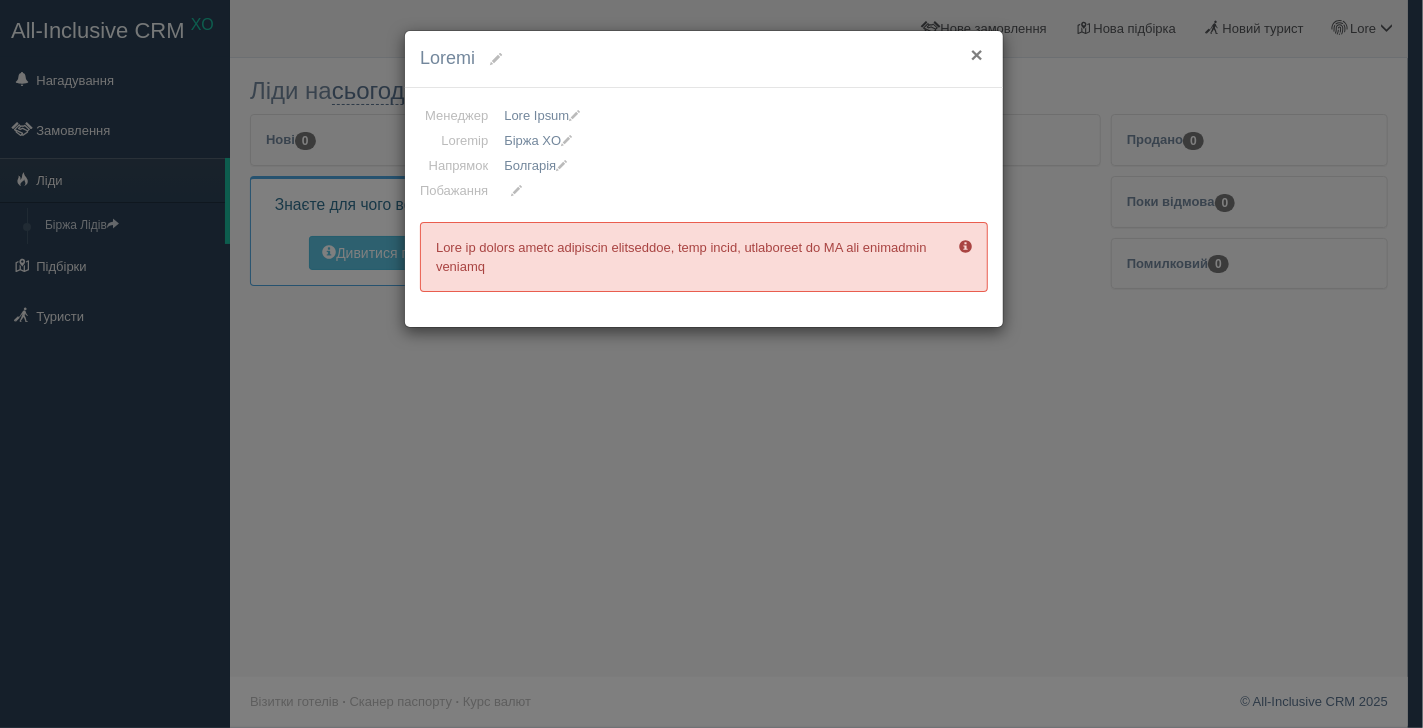 click on "×" at bounding box center (977, 54) 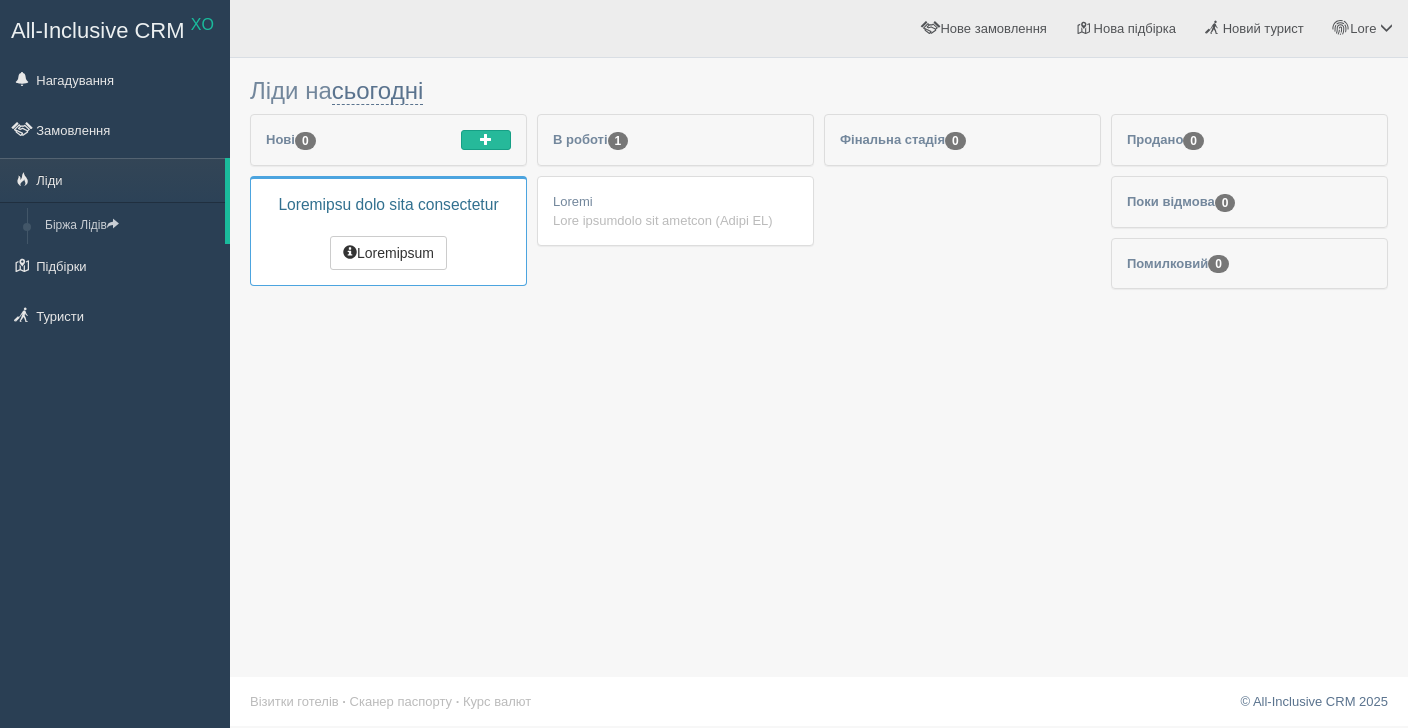 scroll, scrollTop: 0, scrollLeft: 0, axis: both 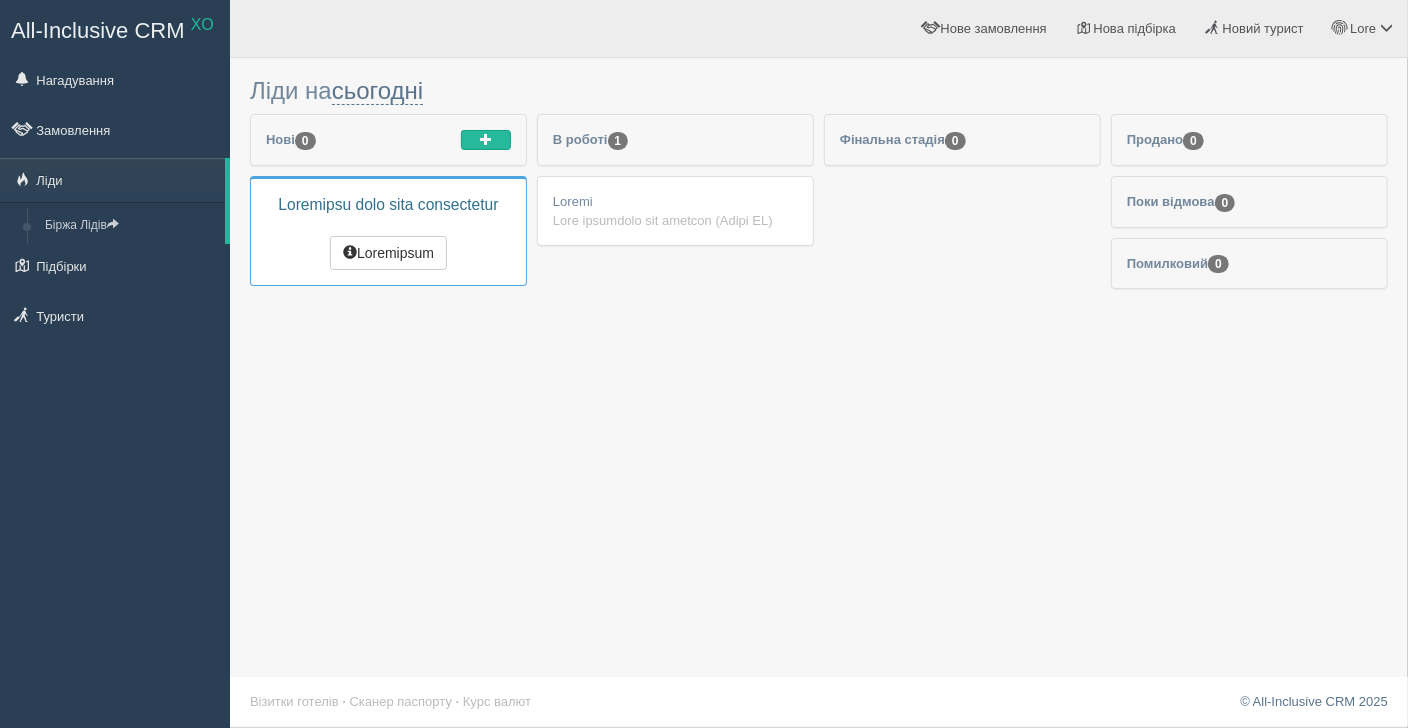 click on "Lore ipsumdolo sit ametcon (Adipi EL)" at bounding box center (675, 220) 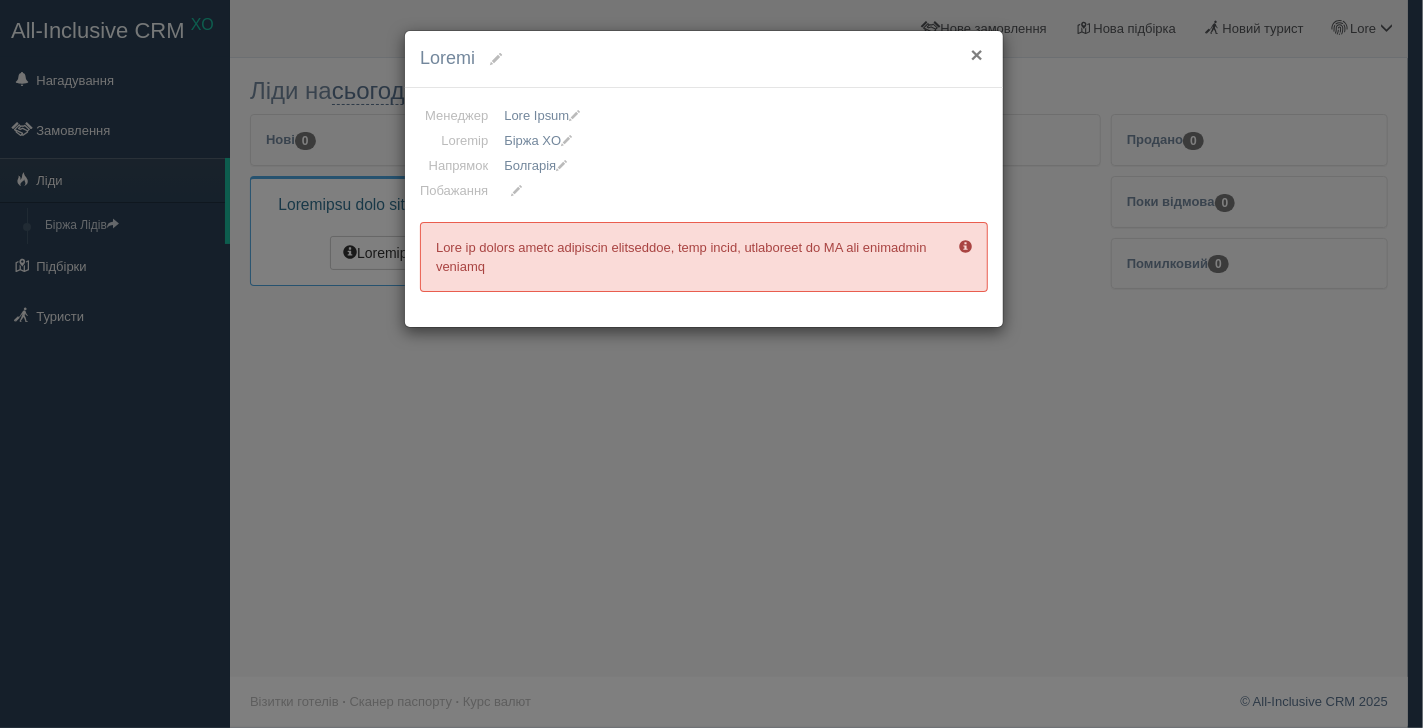 click on "×" at bounding box center (977, 54) 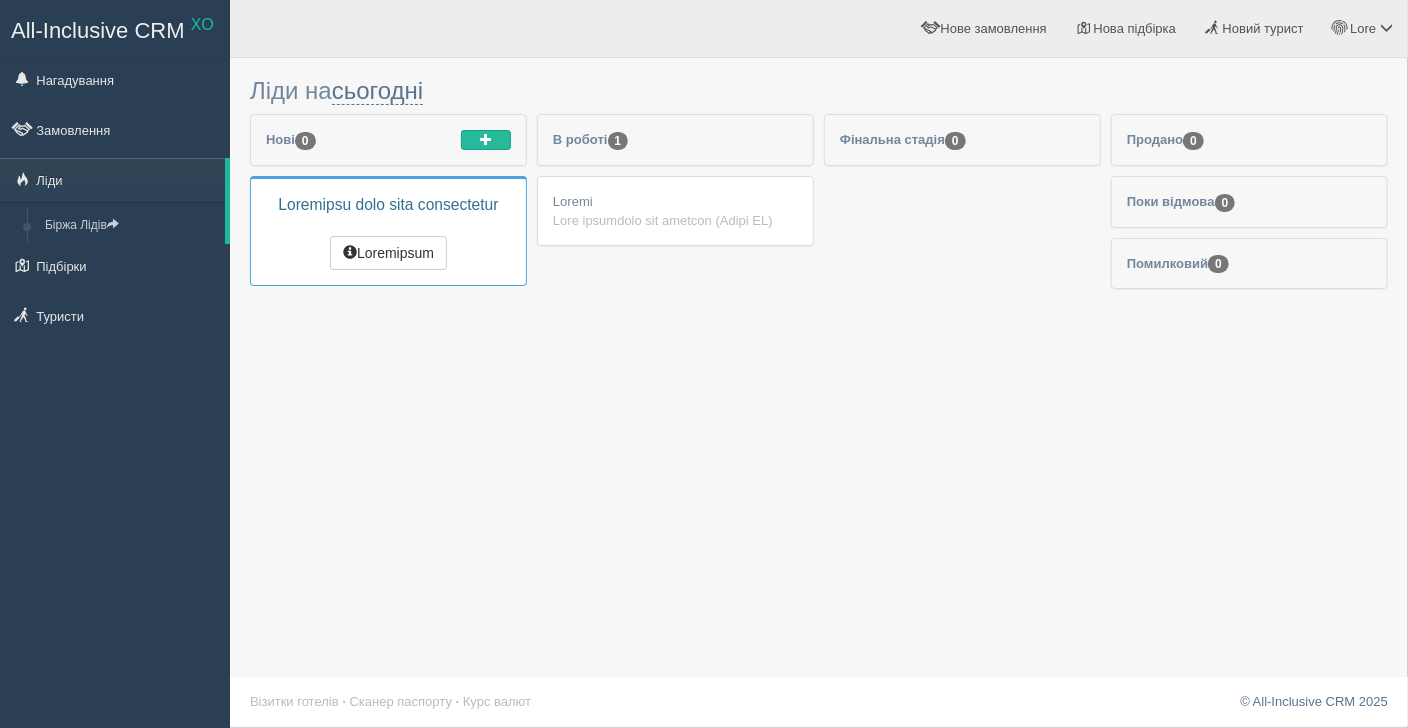 click on "Loremi
Dolo sitametco adi elitsed (Doeiu TE)" at bounding box center [675, 211] 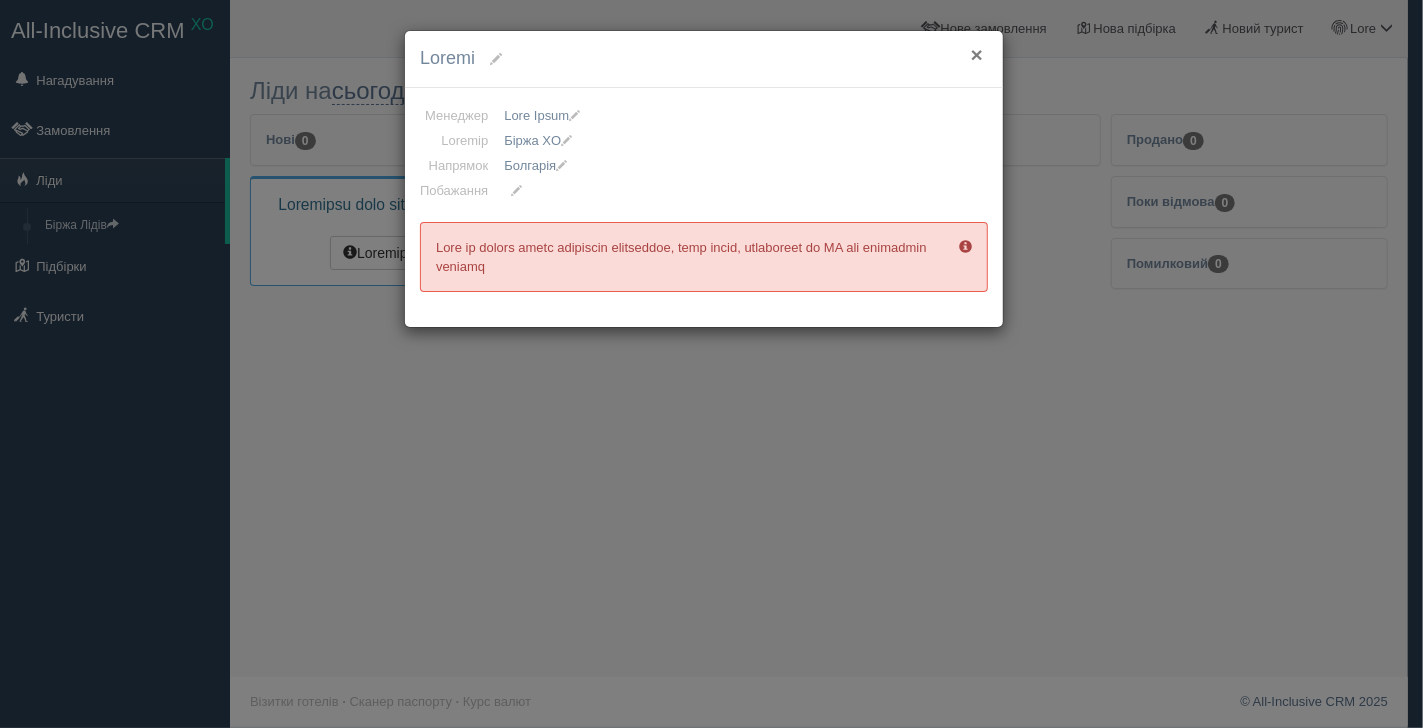 click on "×" at bounding box center (977, 54) 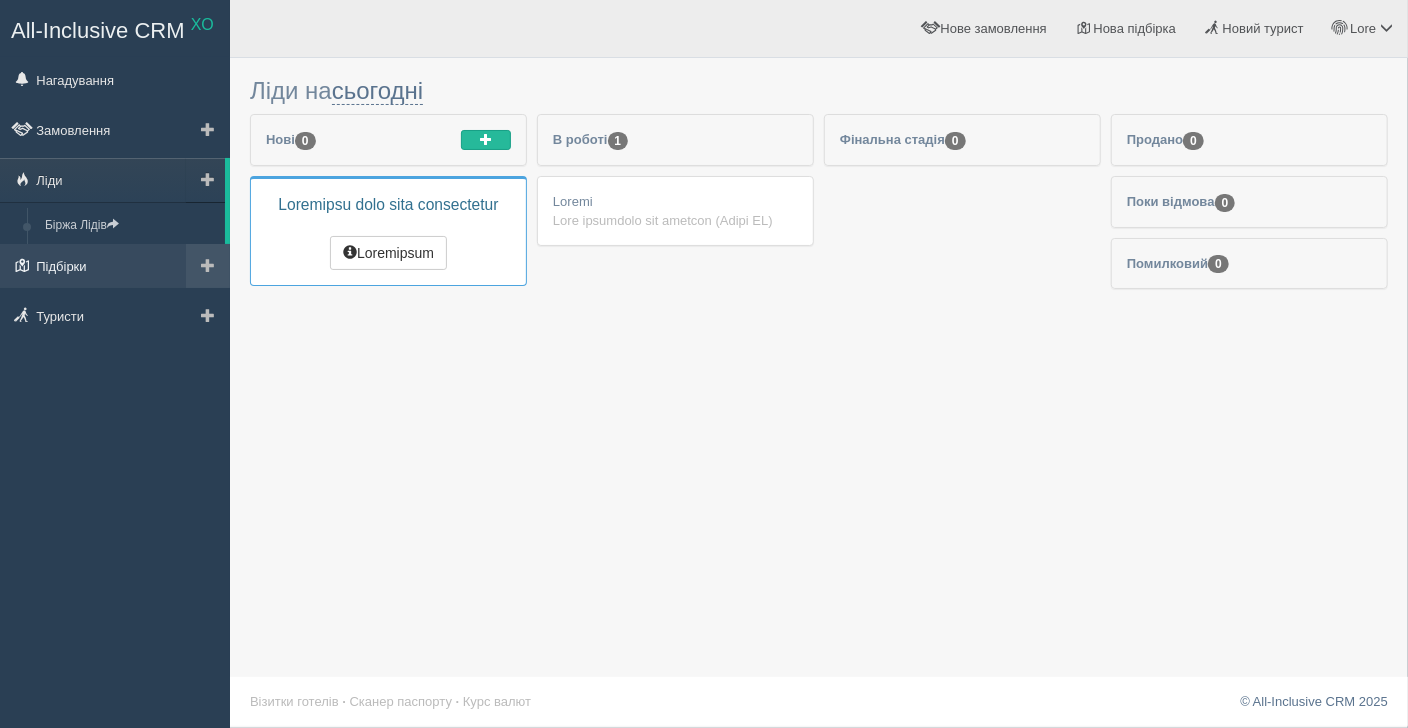 click on "Підбірки" at bounding box center [115, 266] 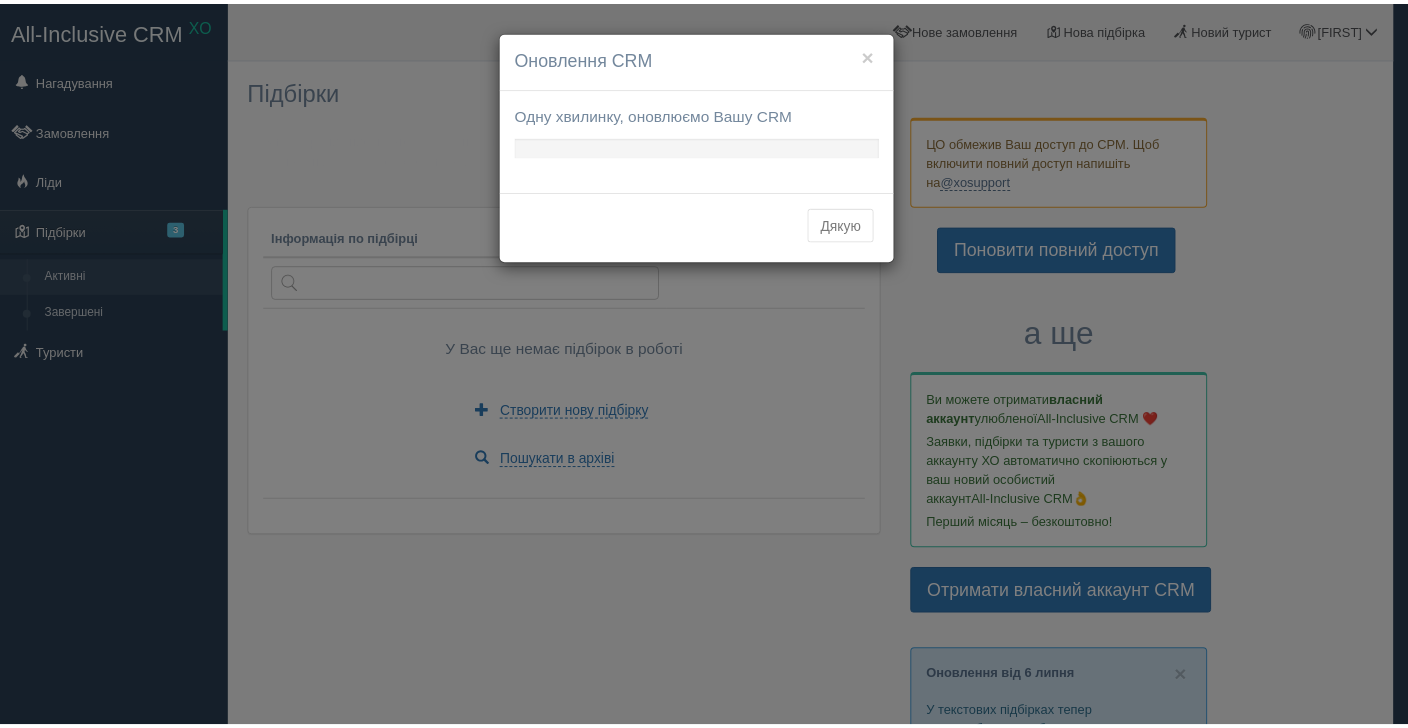 scroll, scrollTop: 0, scrollLeft: 0, axis: both 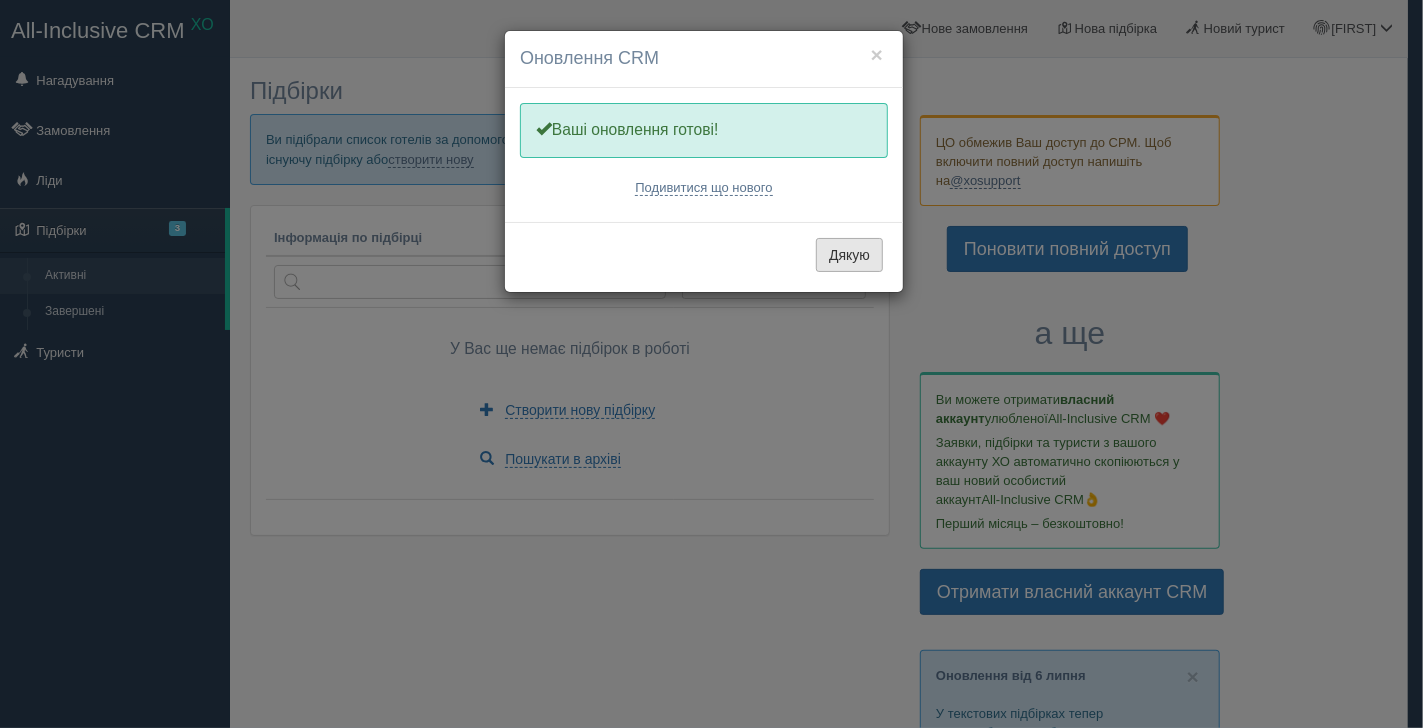 click on "Дякую" at bounding box center (849, 255) 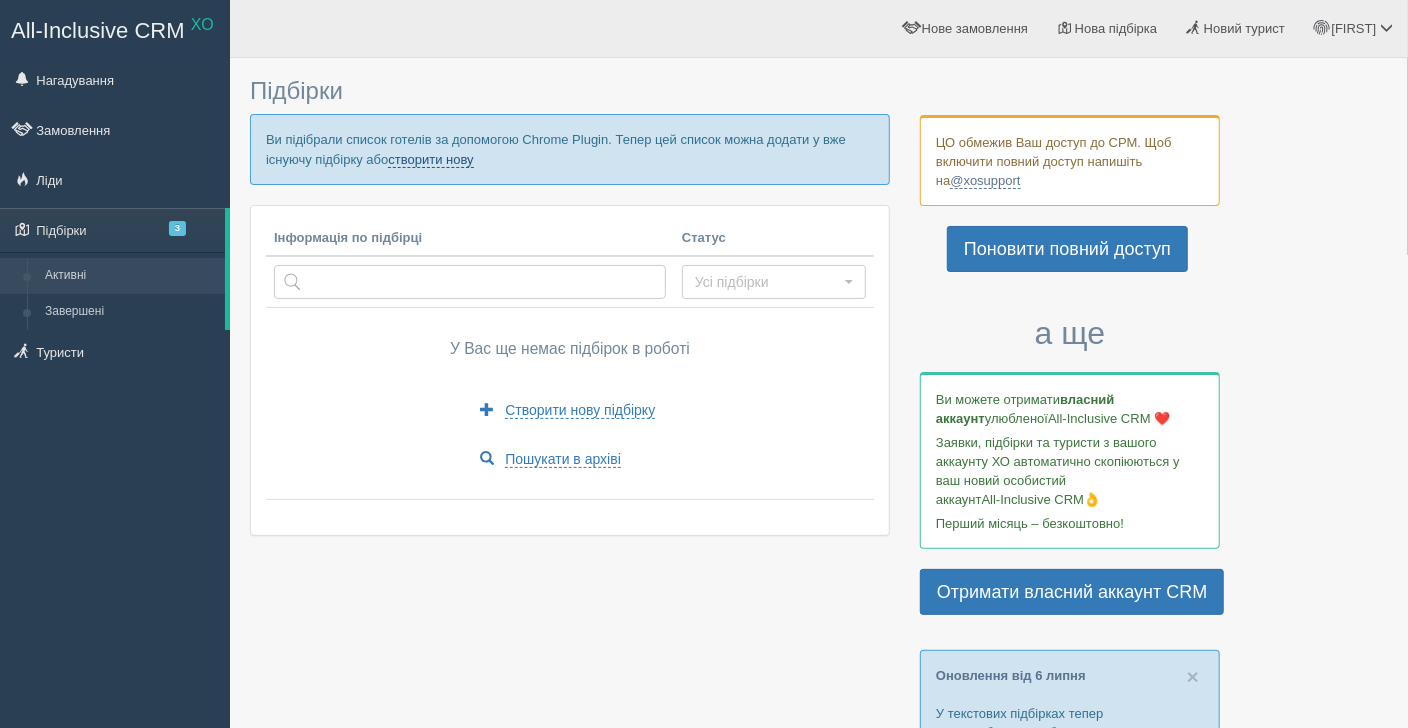 click on "створити нову" at bounding box center (430, 160) 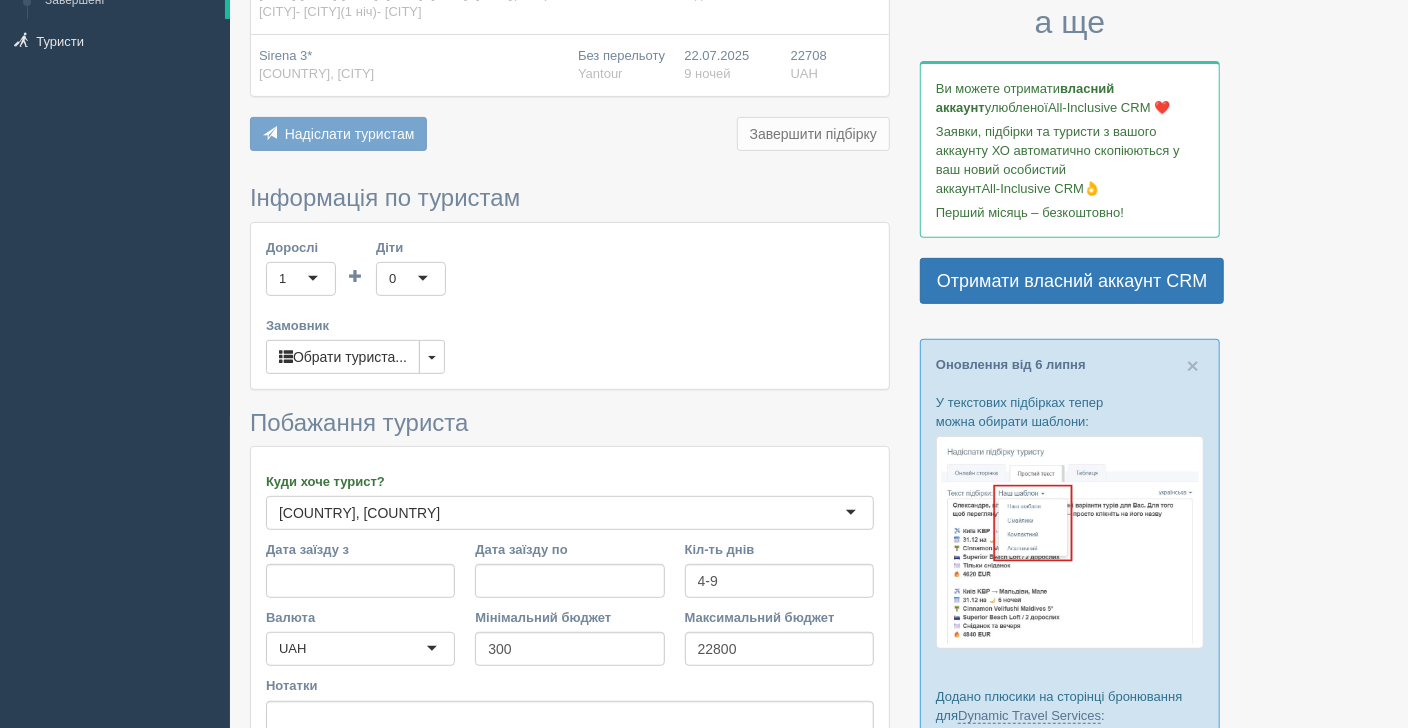 scroll, scrollTop: 300, scrollLeft: 0, axis: vertical 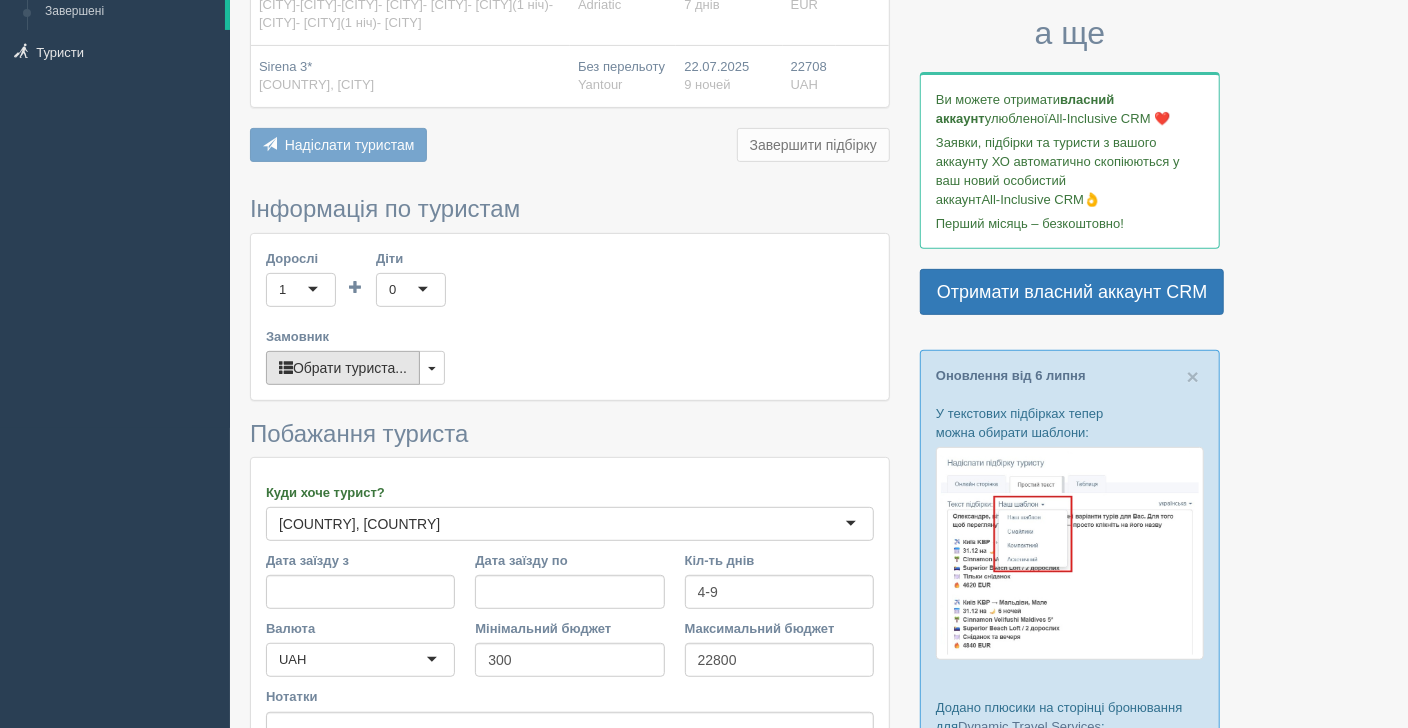 click on "Обрати туриста..." at bounding box center [343, 368] 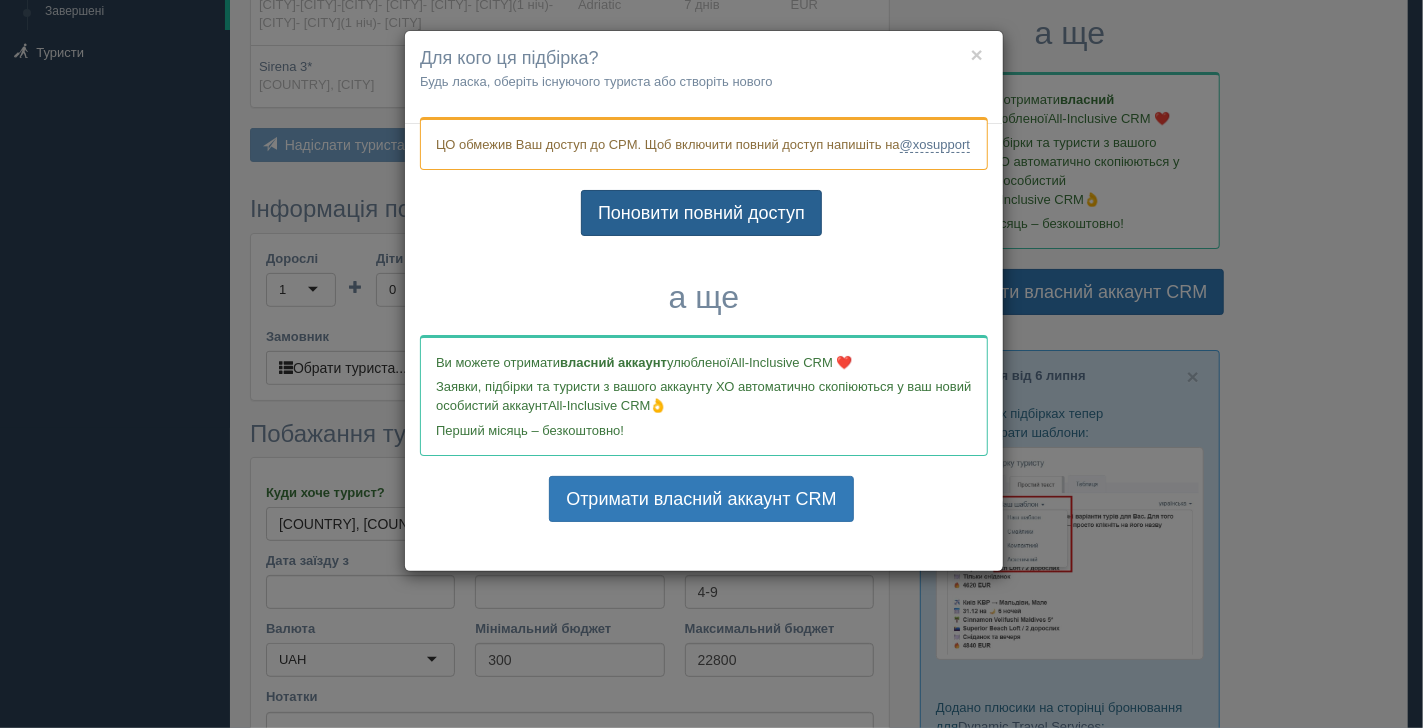 click on "Поновити повний доступ" at bounding box center (701, 213) 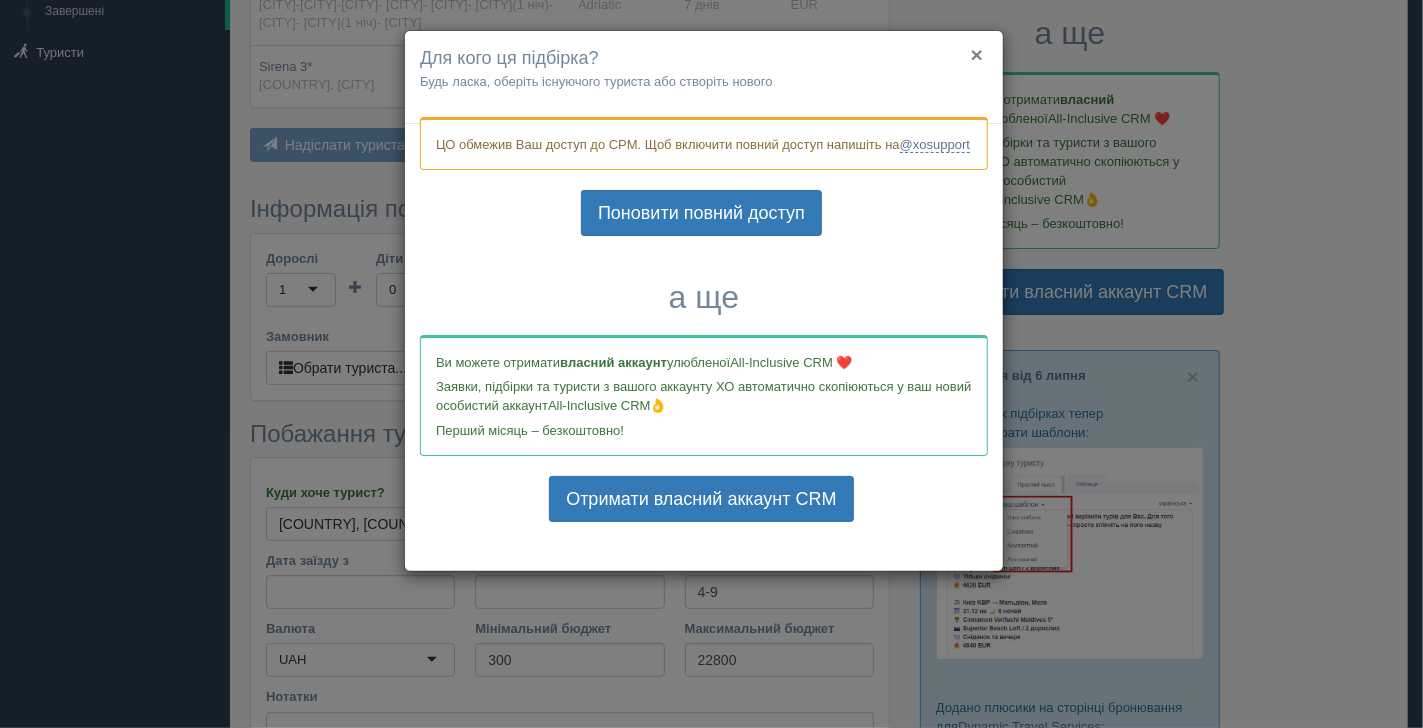 click on "×" at bounding box center [977, 54] 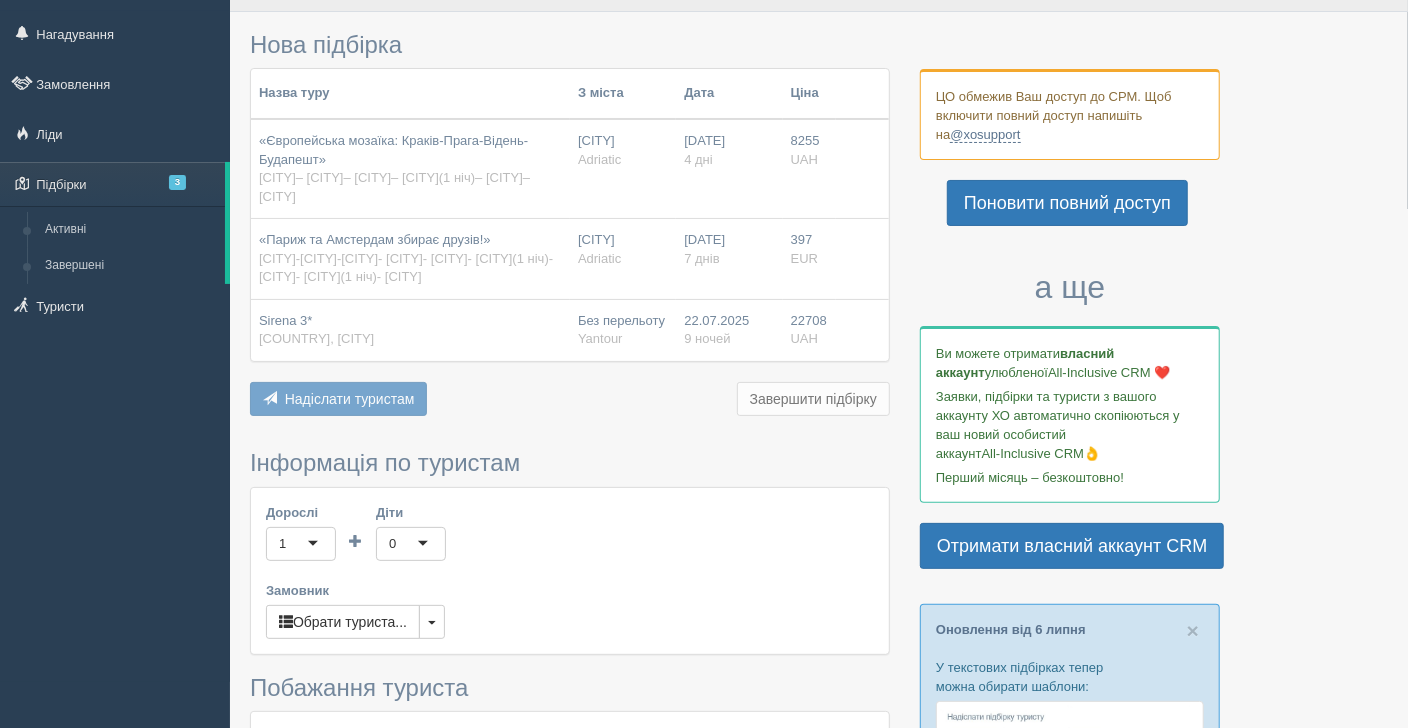 scroll, scrollTop: 0, scrollLeft: 0, axis: both 